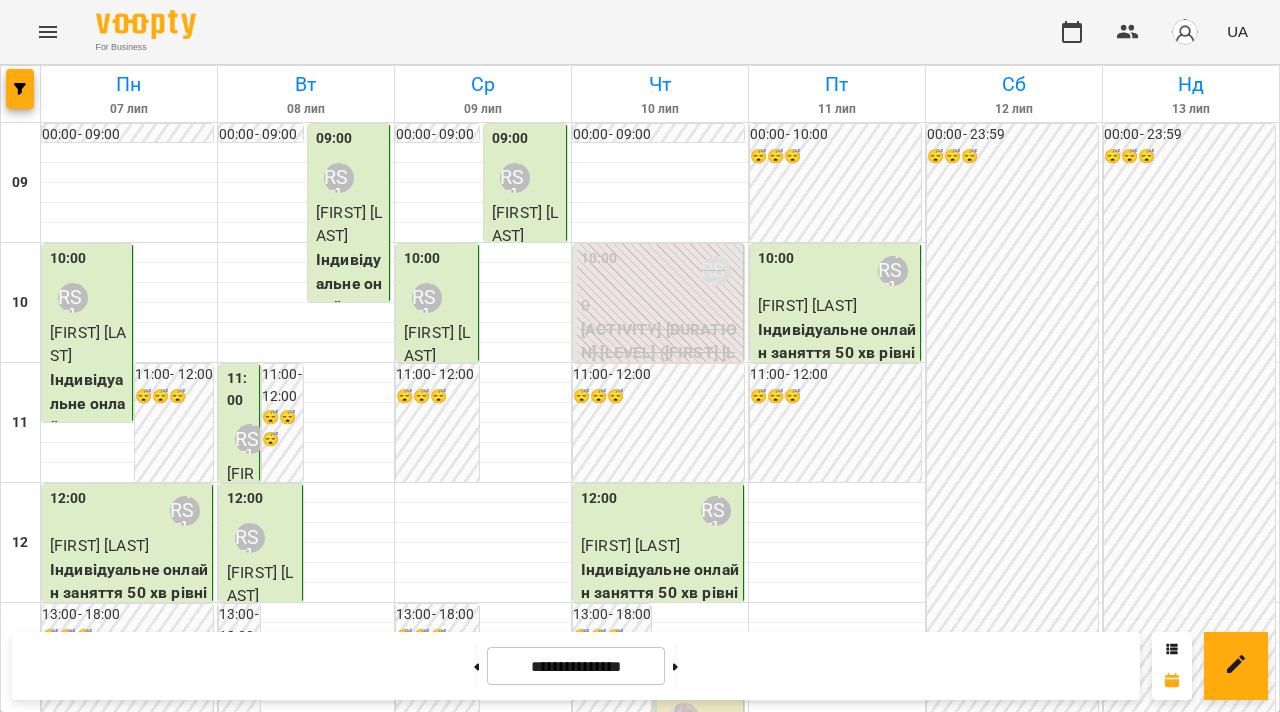 scroll, scrollTop: 0, scrollLeft: 0, axis: both 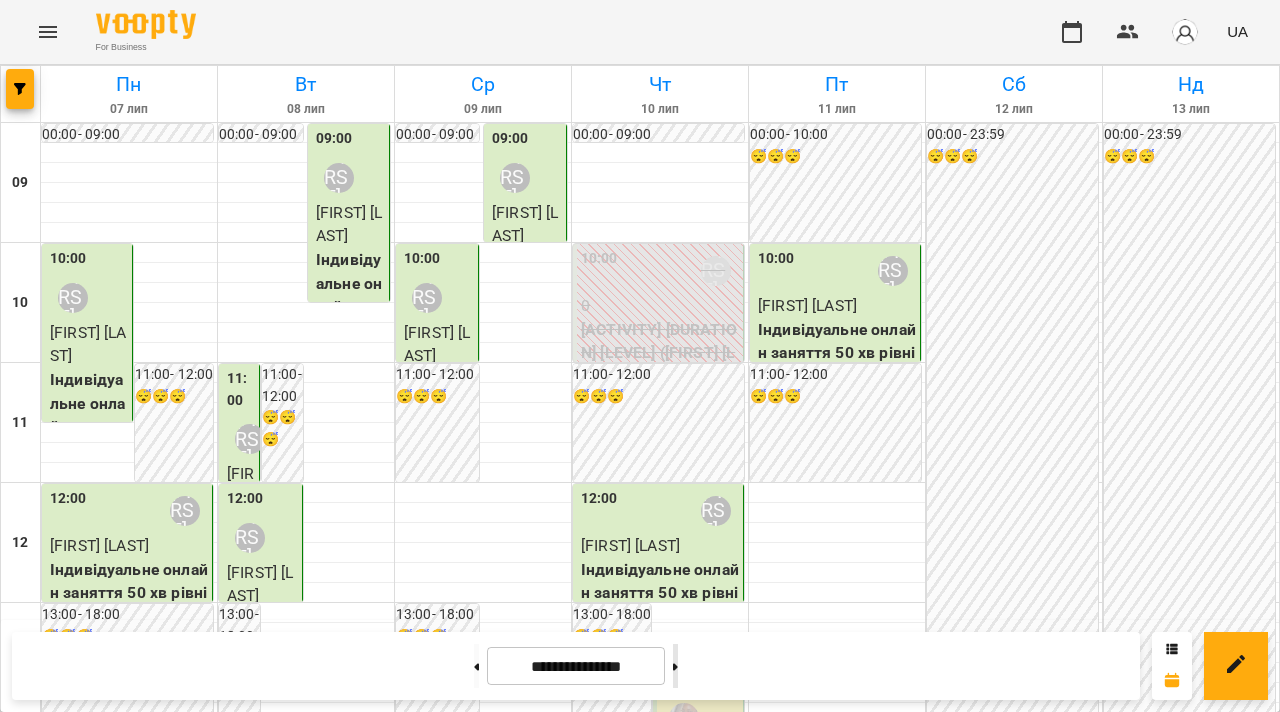 click at bounding box center [675, 666] 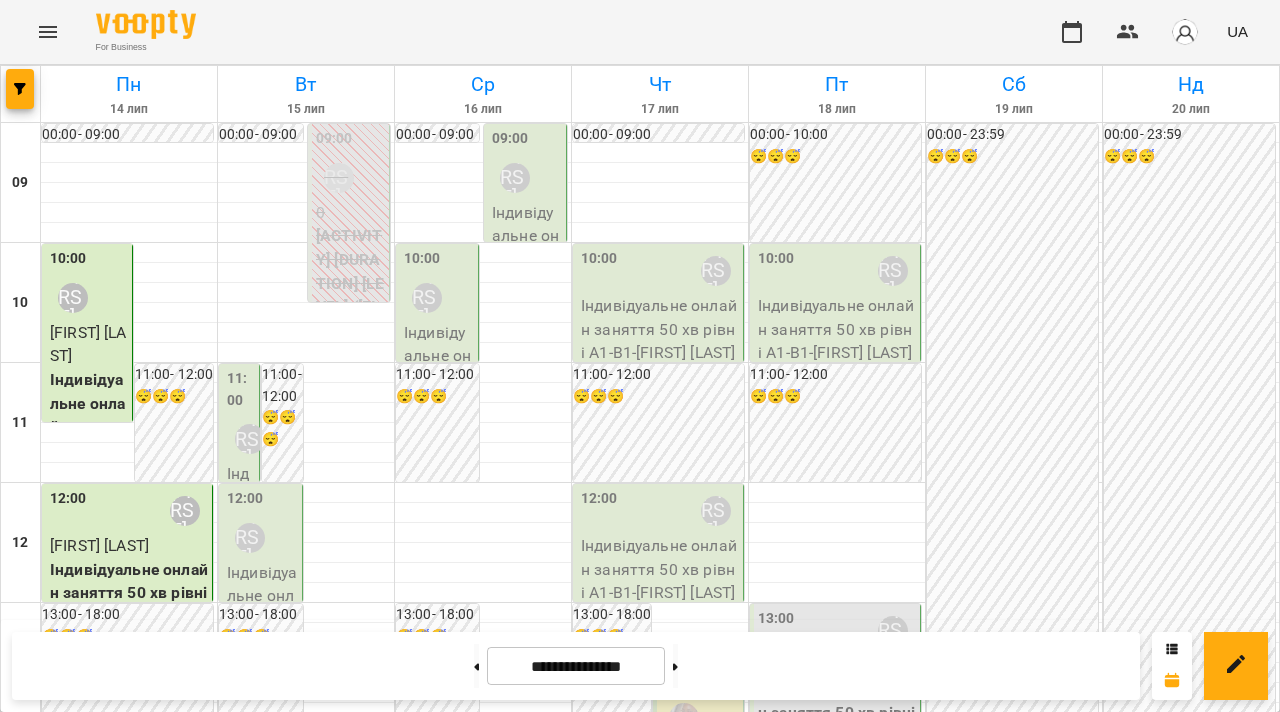 scroll, scrollTop: 40, scrollLeft: 0, axis: vertical 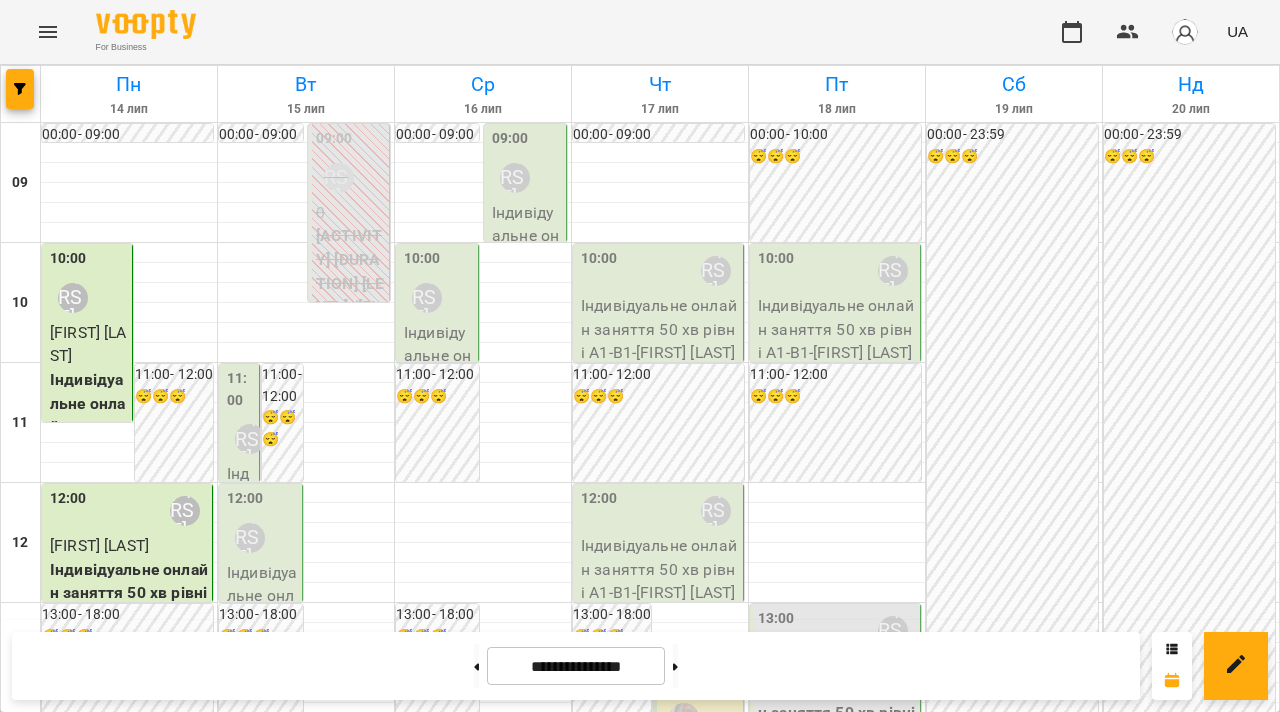 click at bounding box center [1185, 32] 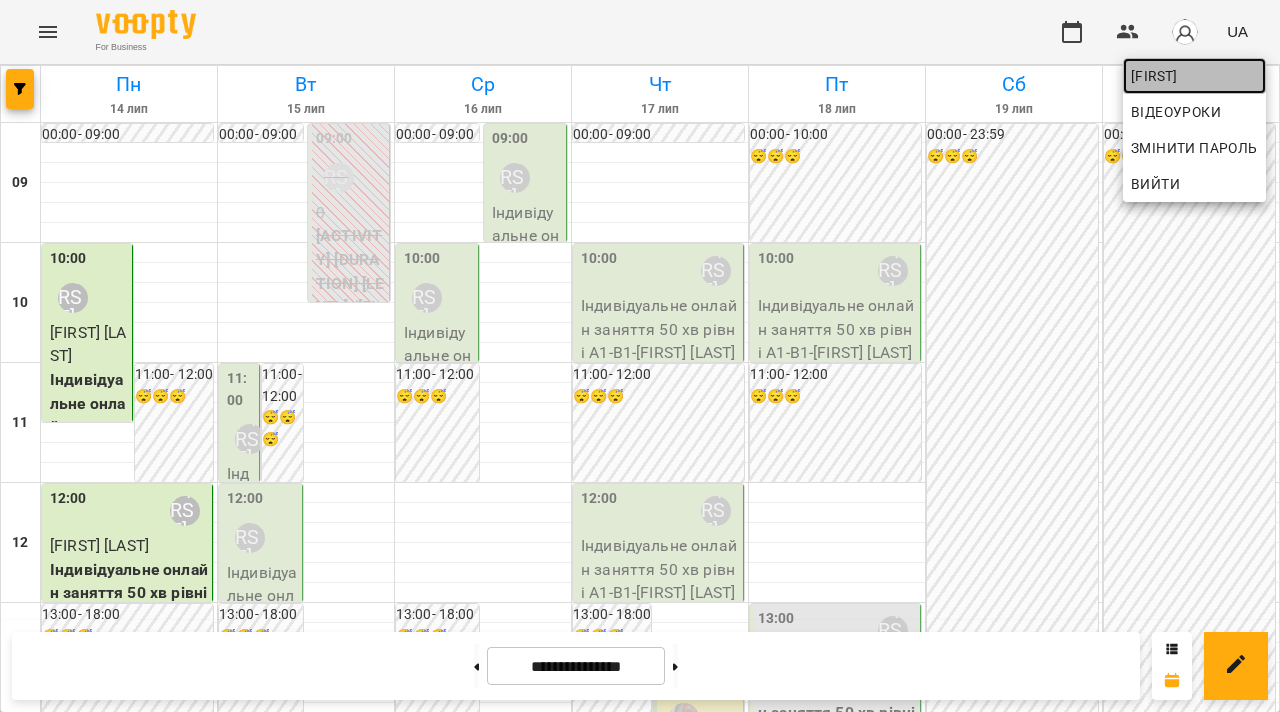 click on "[FIRST]" at bounding box center (1194, 76) 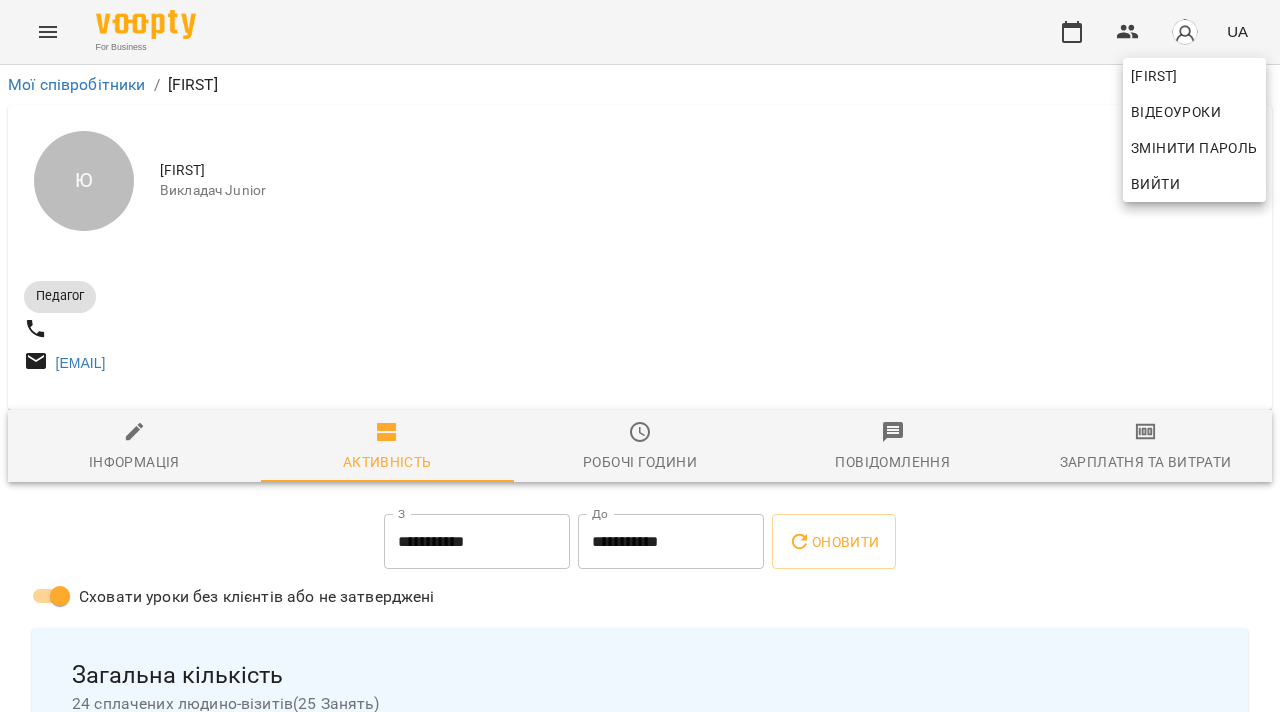 click at bounding box center [640, 356] 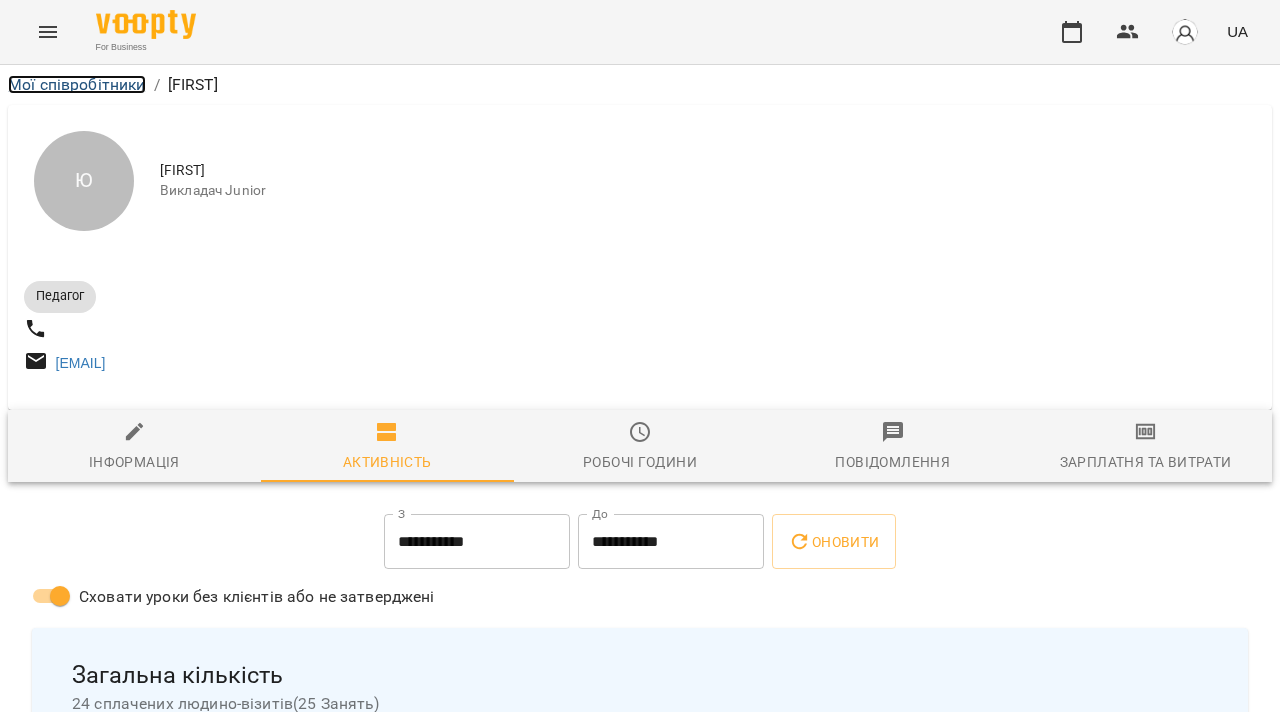 click on "Мої співробітники" at bounding box center (77, 84) 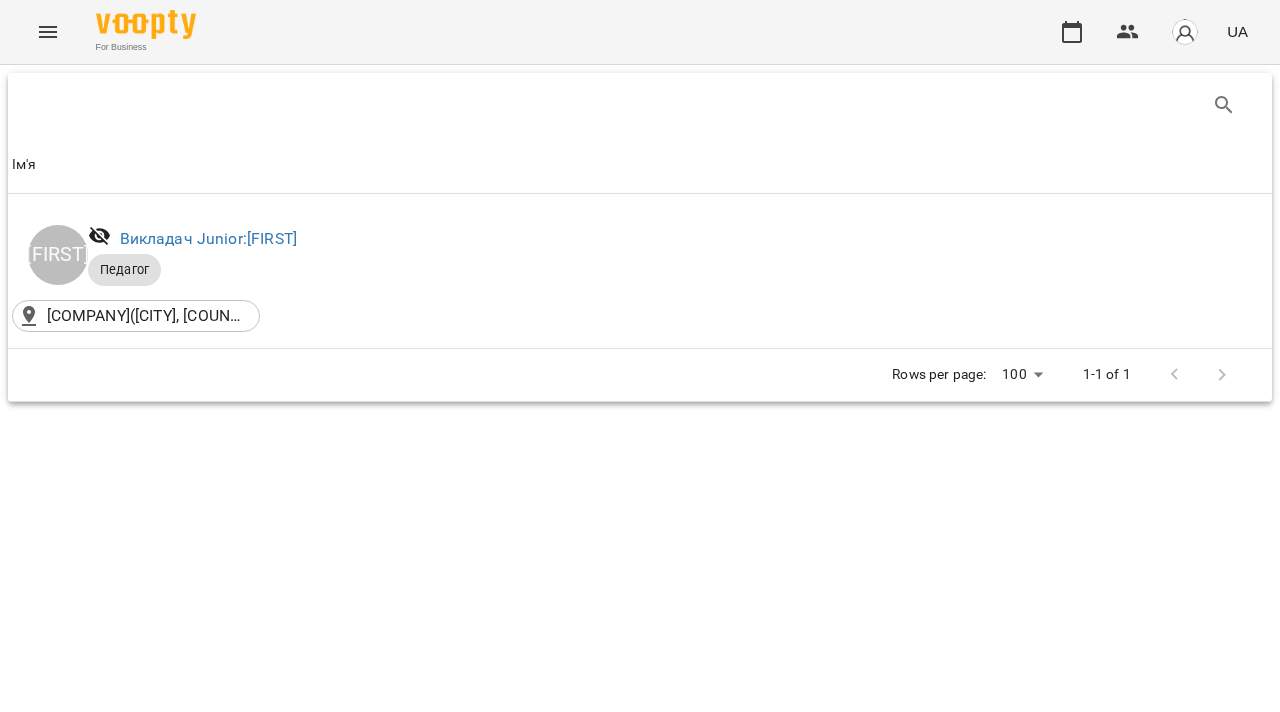 click on "For Business UA [FIRST] [LAST] [FIRST] [ACTION]:  [FIRST] [ACTION] [CITY], [COUNTRY] Rows per page: 100 *** 1-1 of 1" at bounding box center [640, 241] 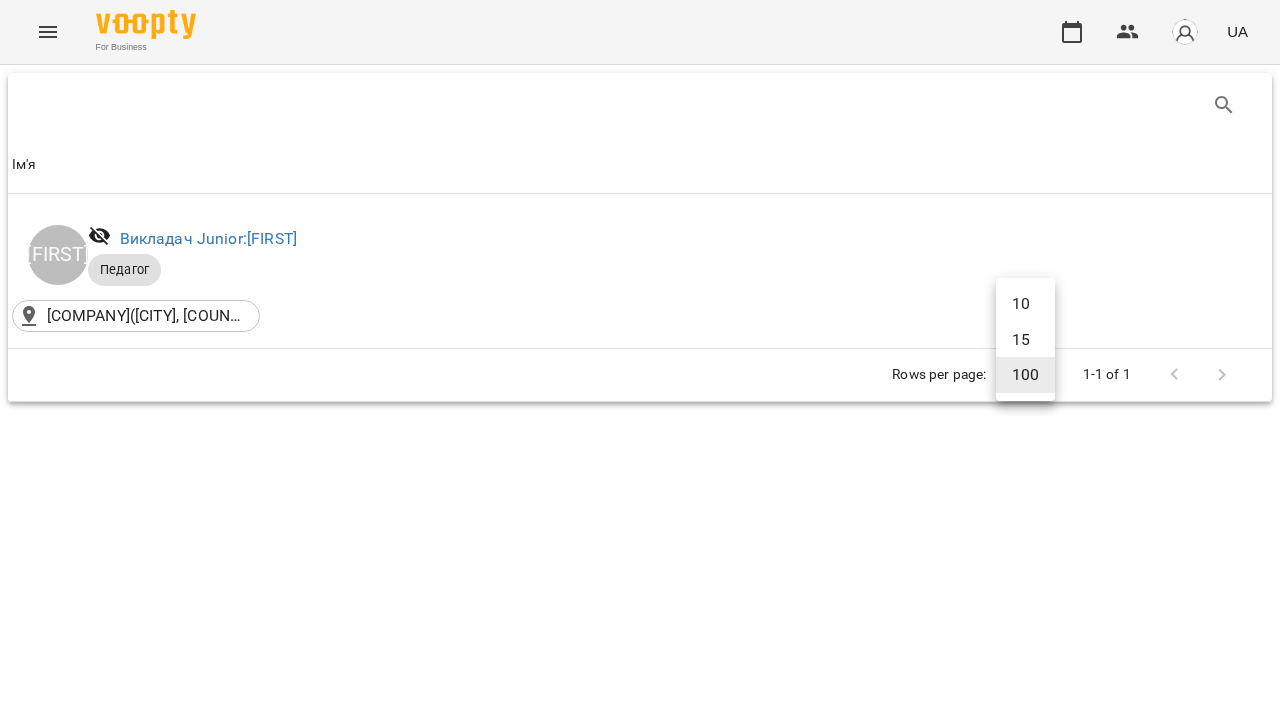click on "100" at bounding box center (1025, 375) 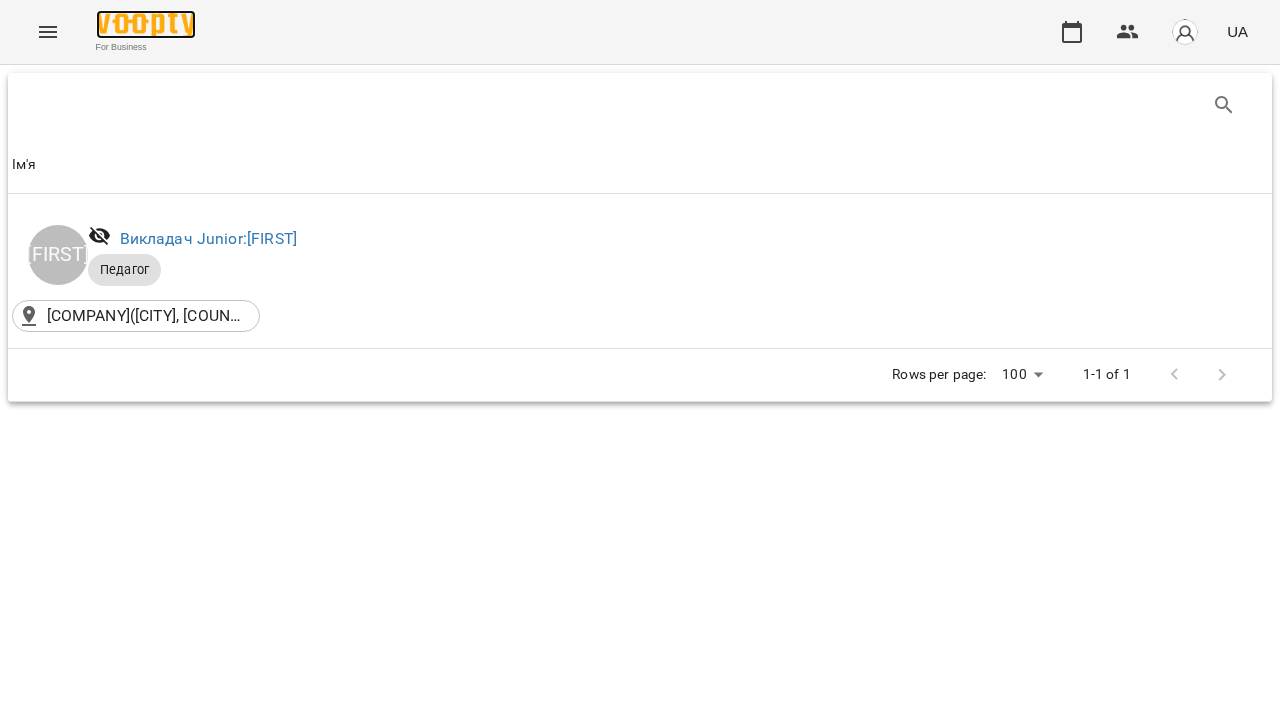click at bounding box center [146, 24] 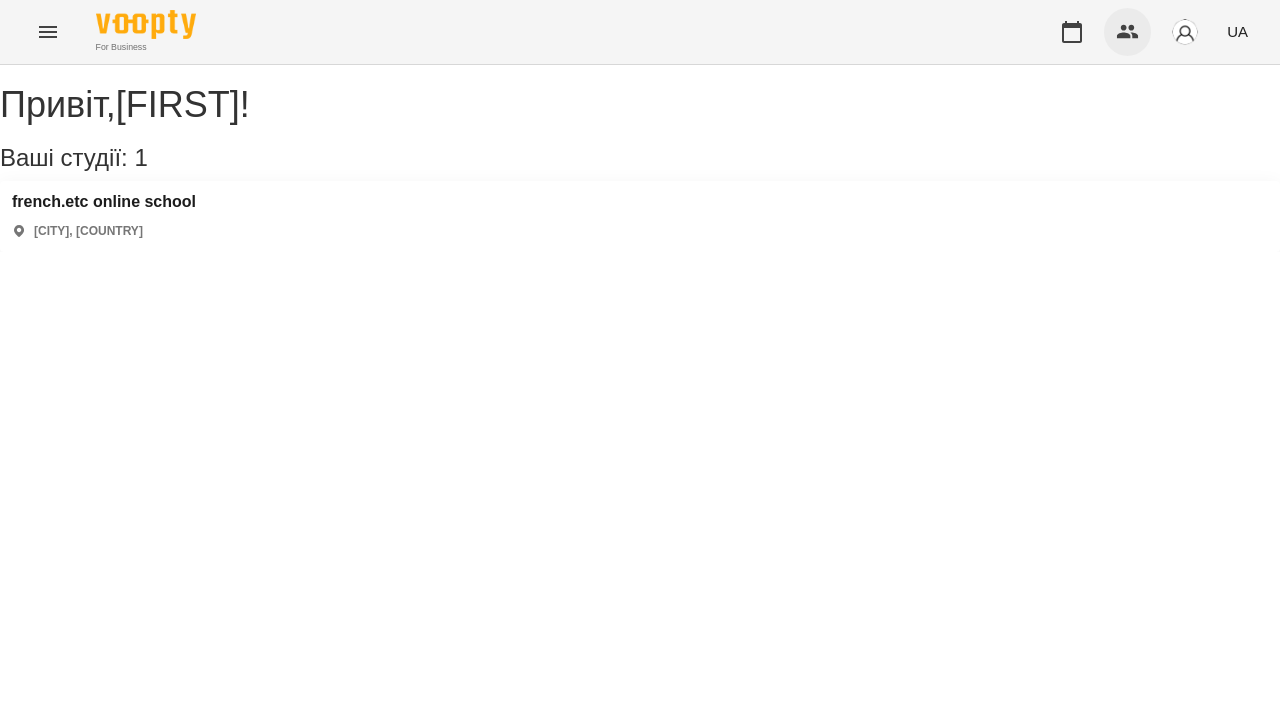 click 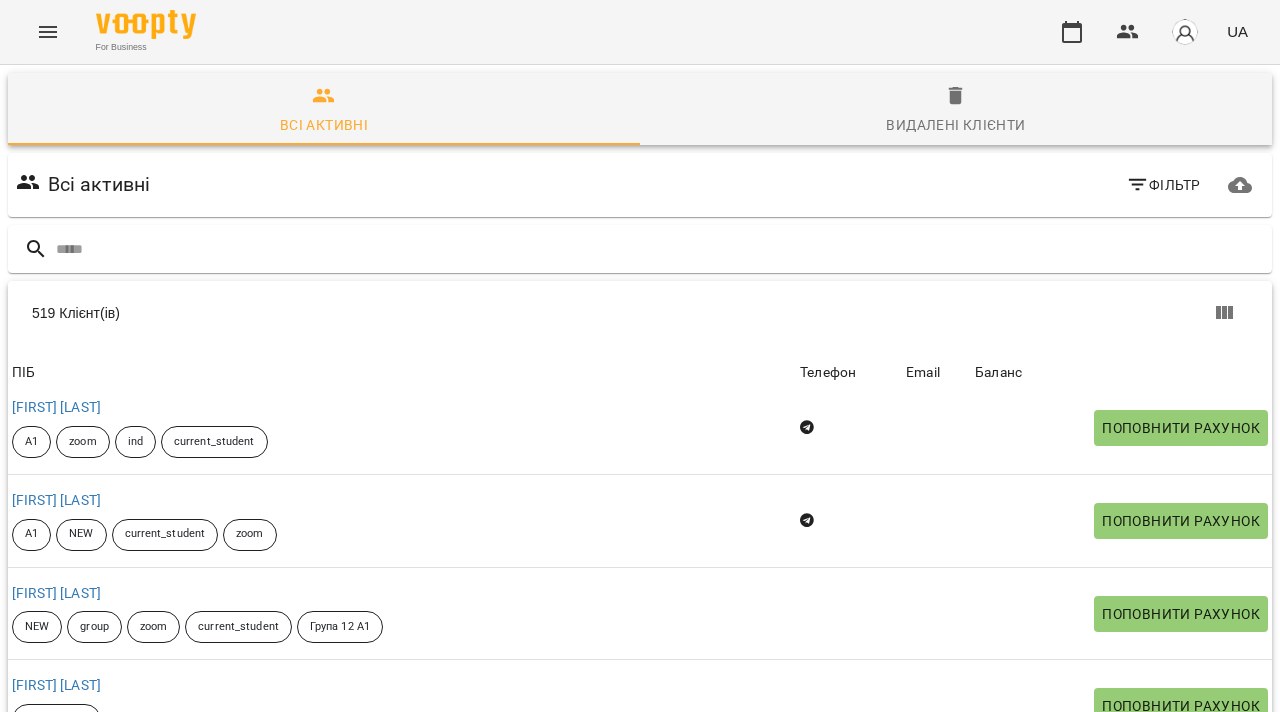 scroll, scrollTop: 131, scrollLeft: 0, axis: vertical 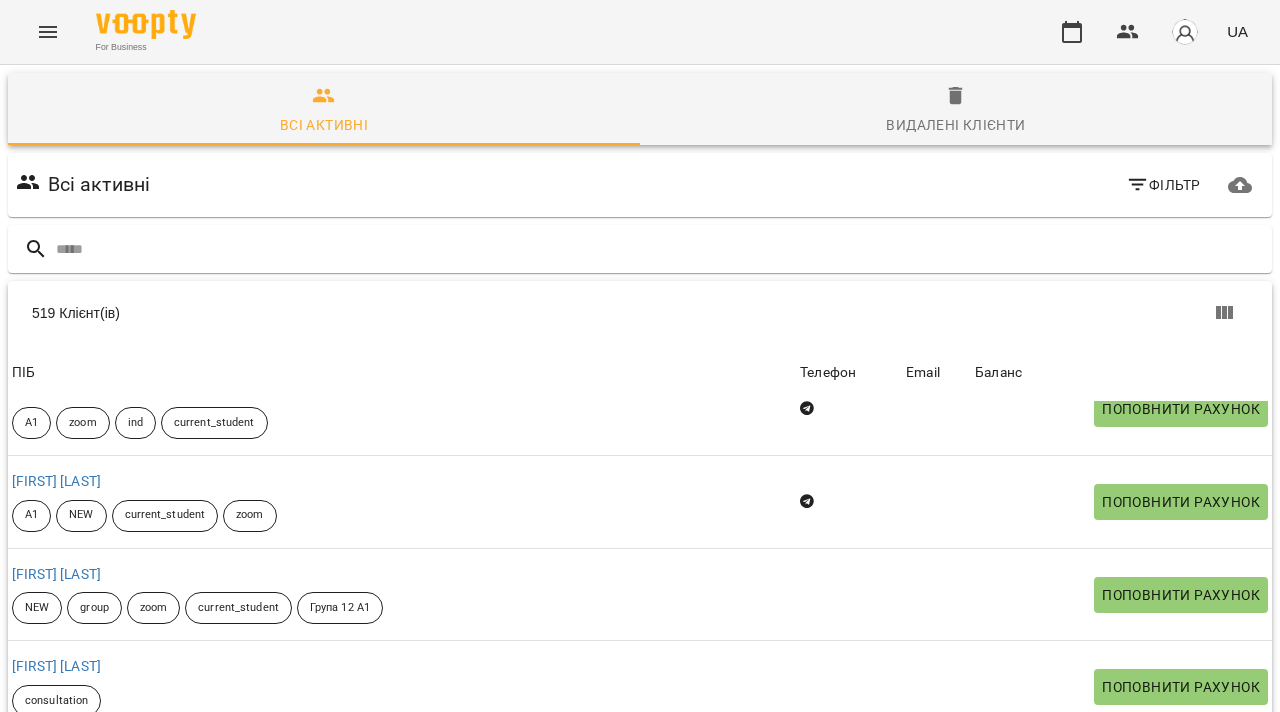 click 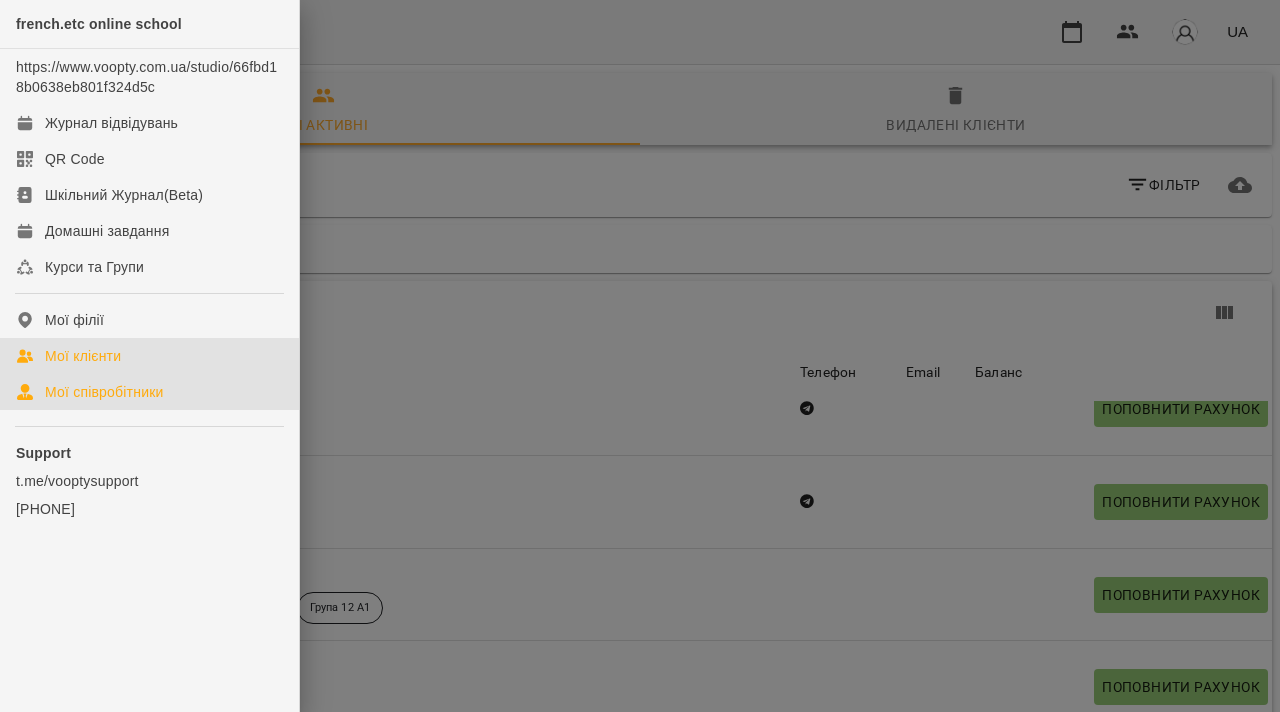 click on "Мої співробітники" at bounding box center [104, 392] 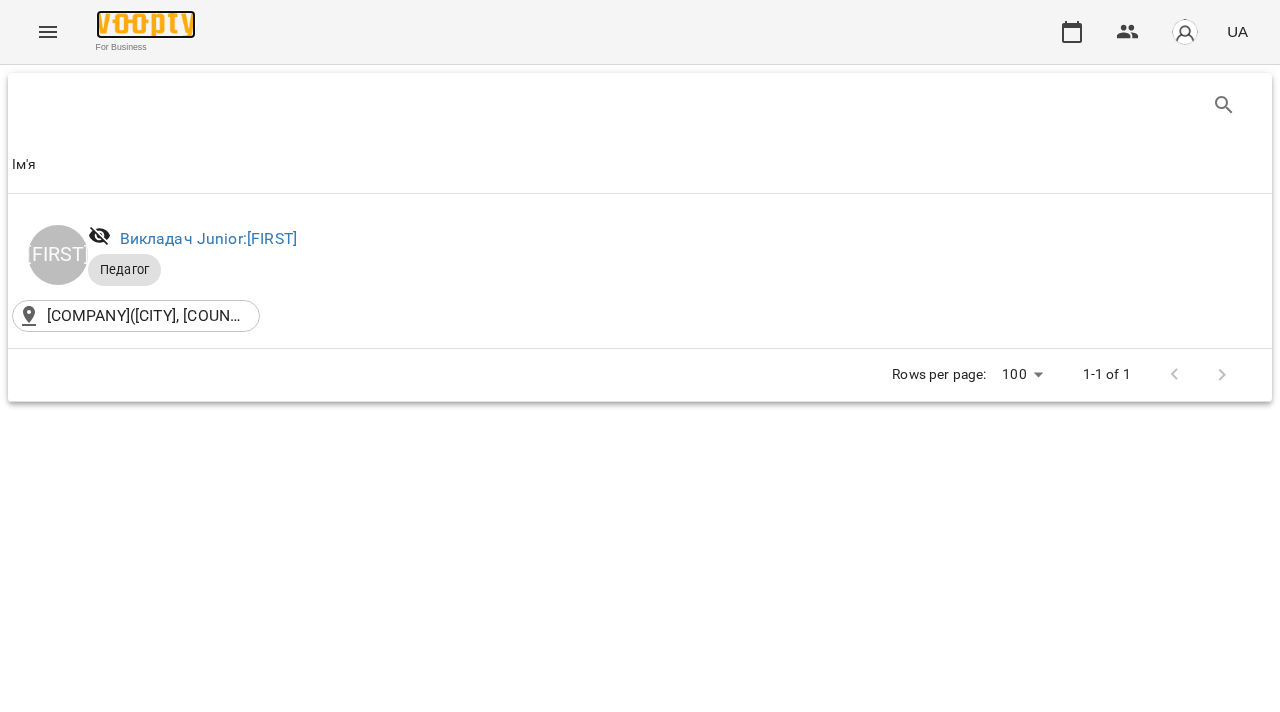 click at bounding box center (146, 24) 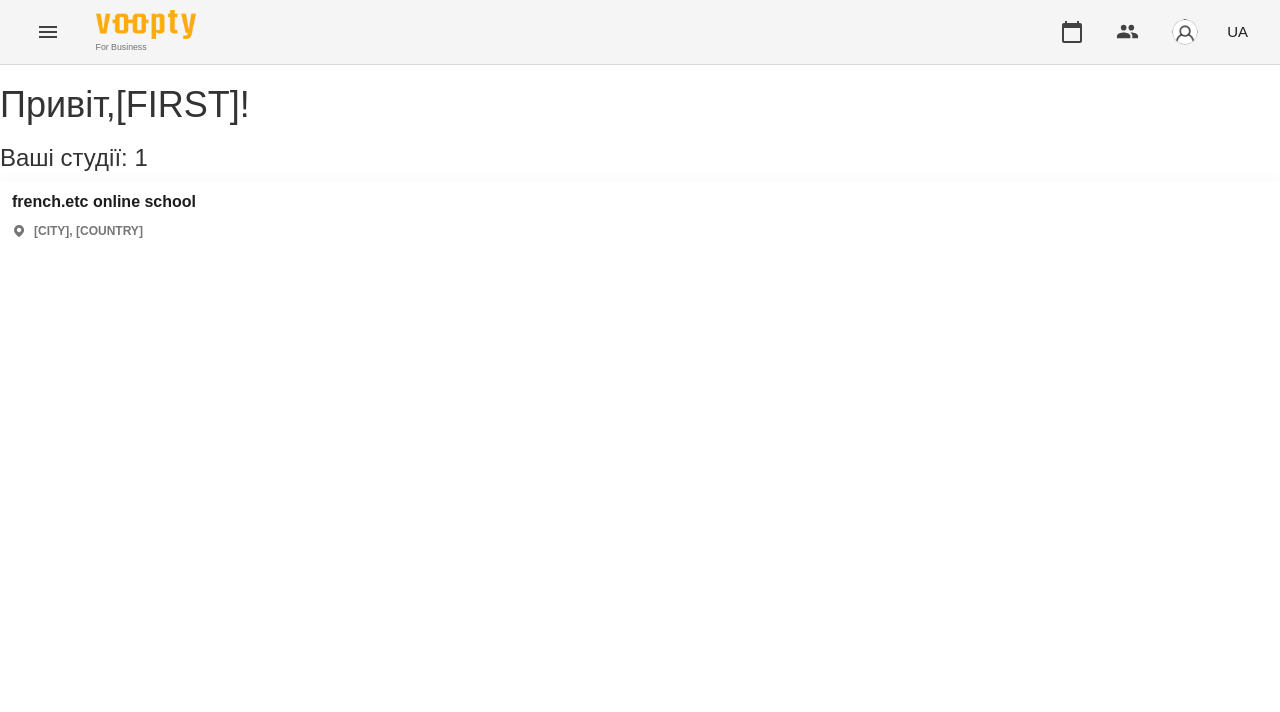 click at bounding box center (1185, 32) 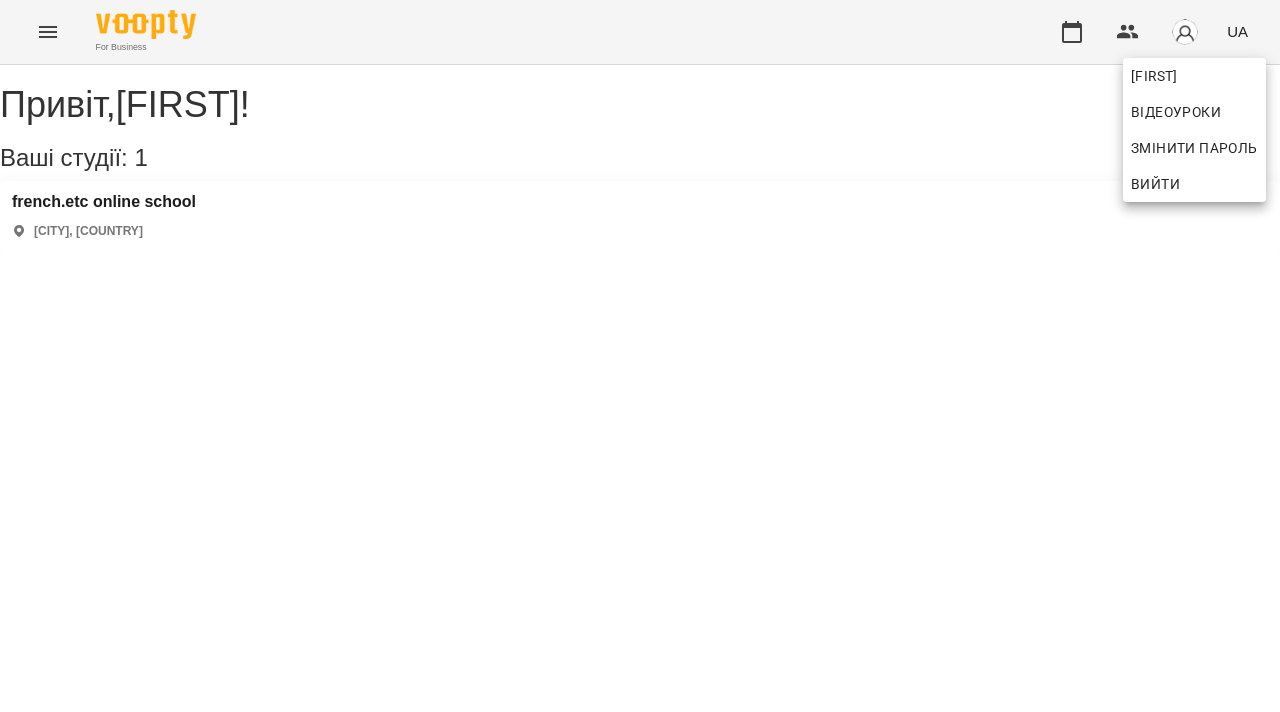 click at bounding box center [640, 356] 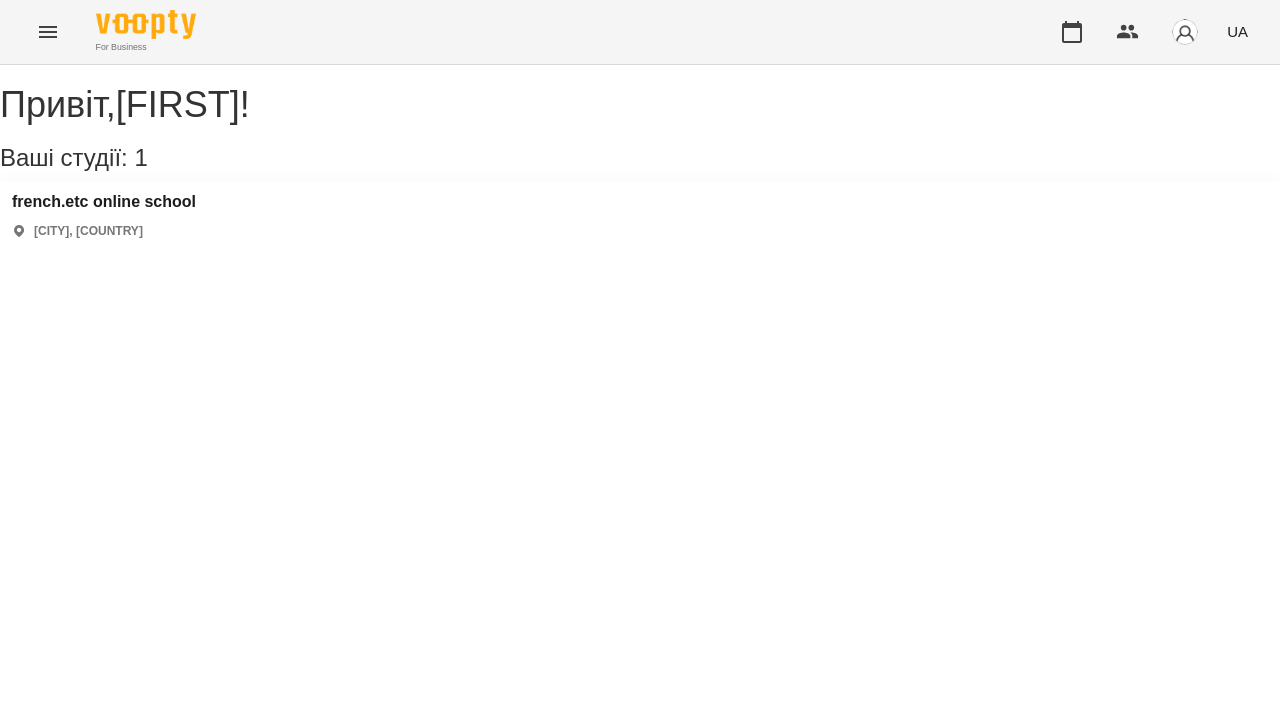 click at bounding box center [1185, 32] 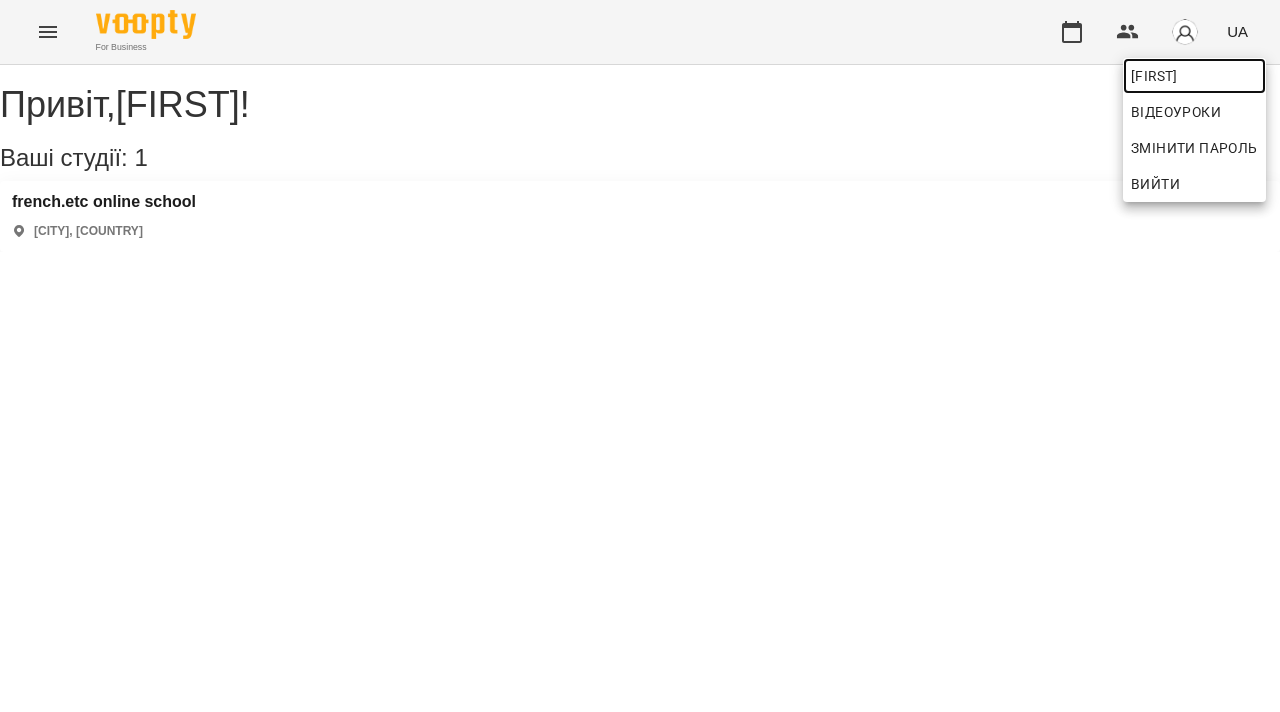 click on "[FIRST]" at bounding box center [1194, 76] 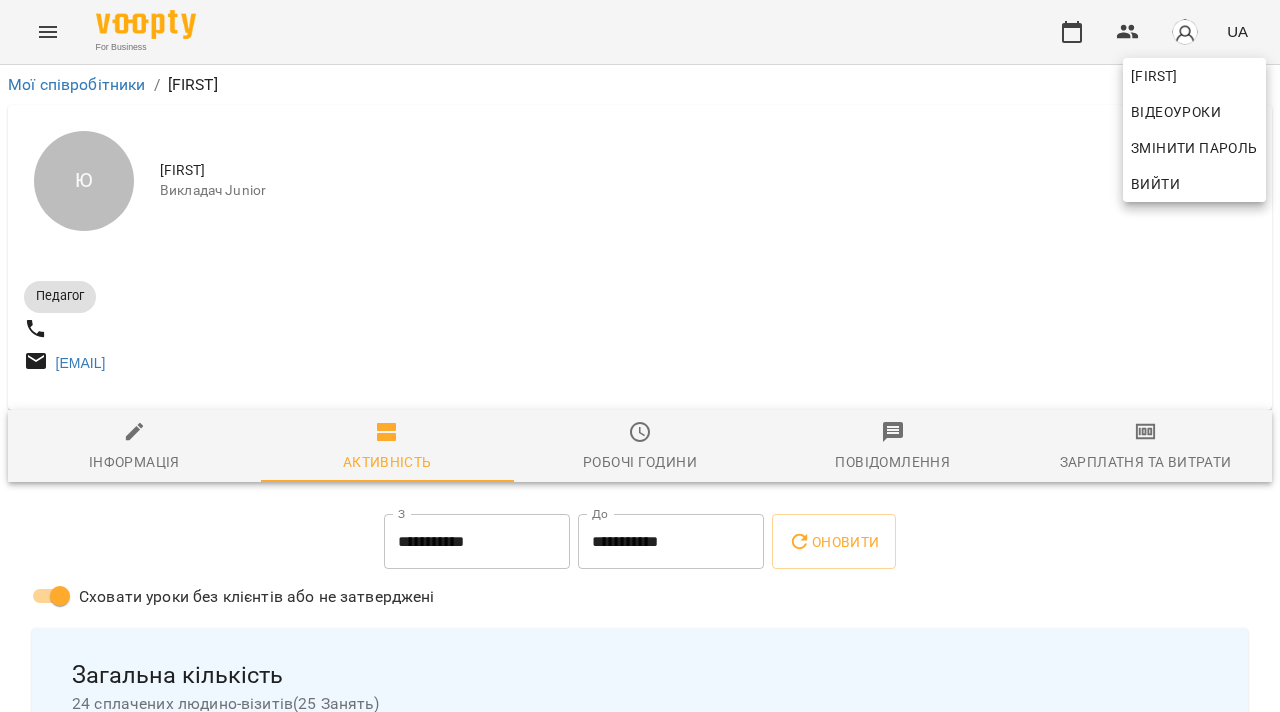 click at bounding box center [640, 356] 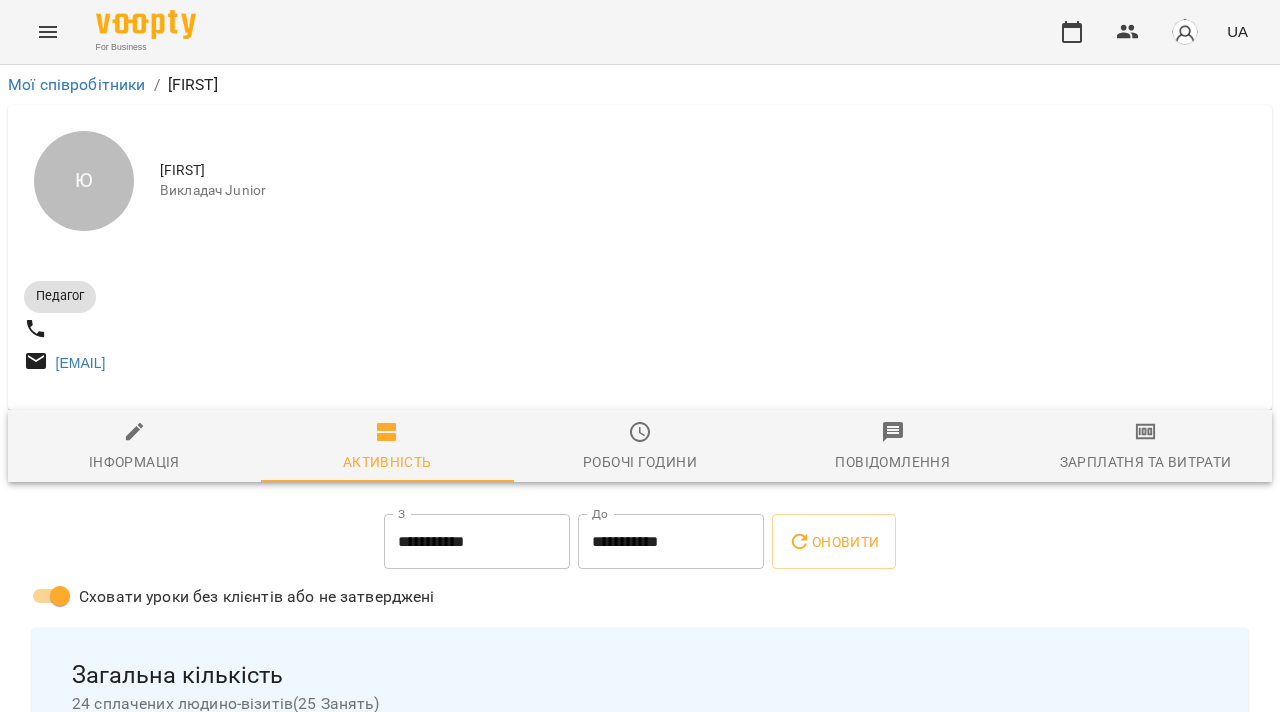 click on "Ю" at bounding box center [84, 181] 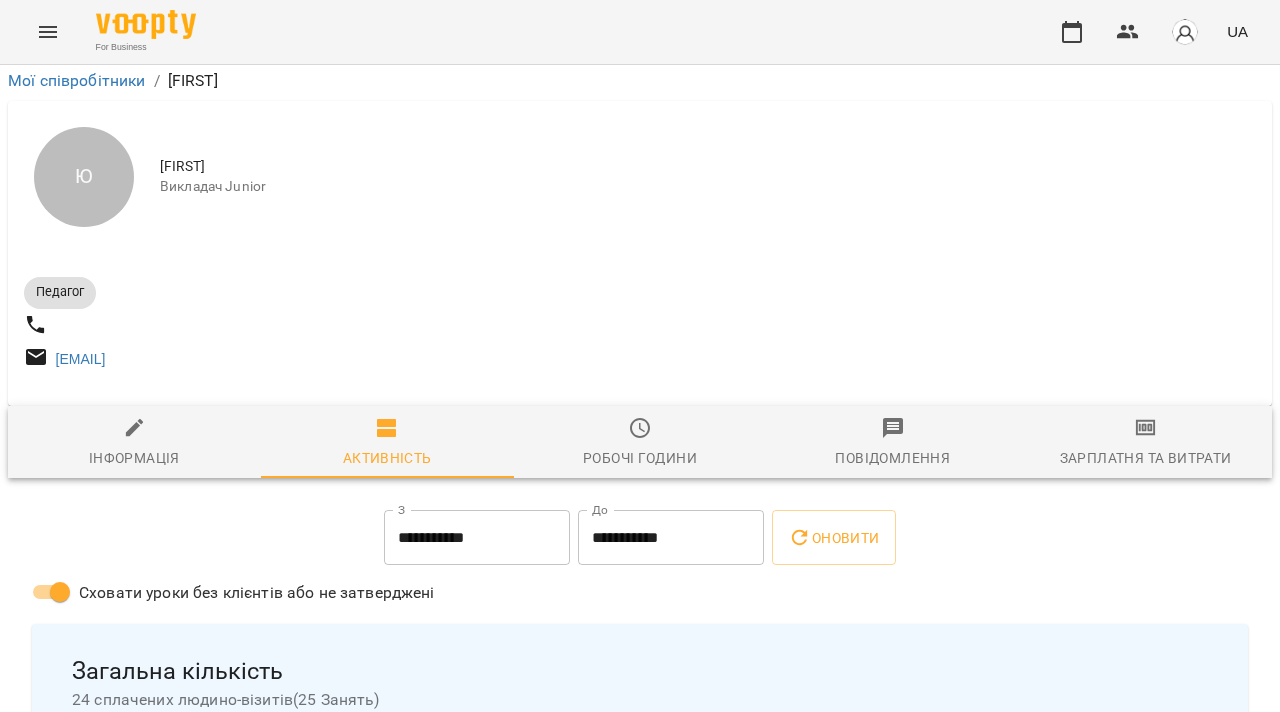 scroll, scrollTop: 116, scrollLeft: 0, axis: vertical 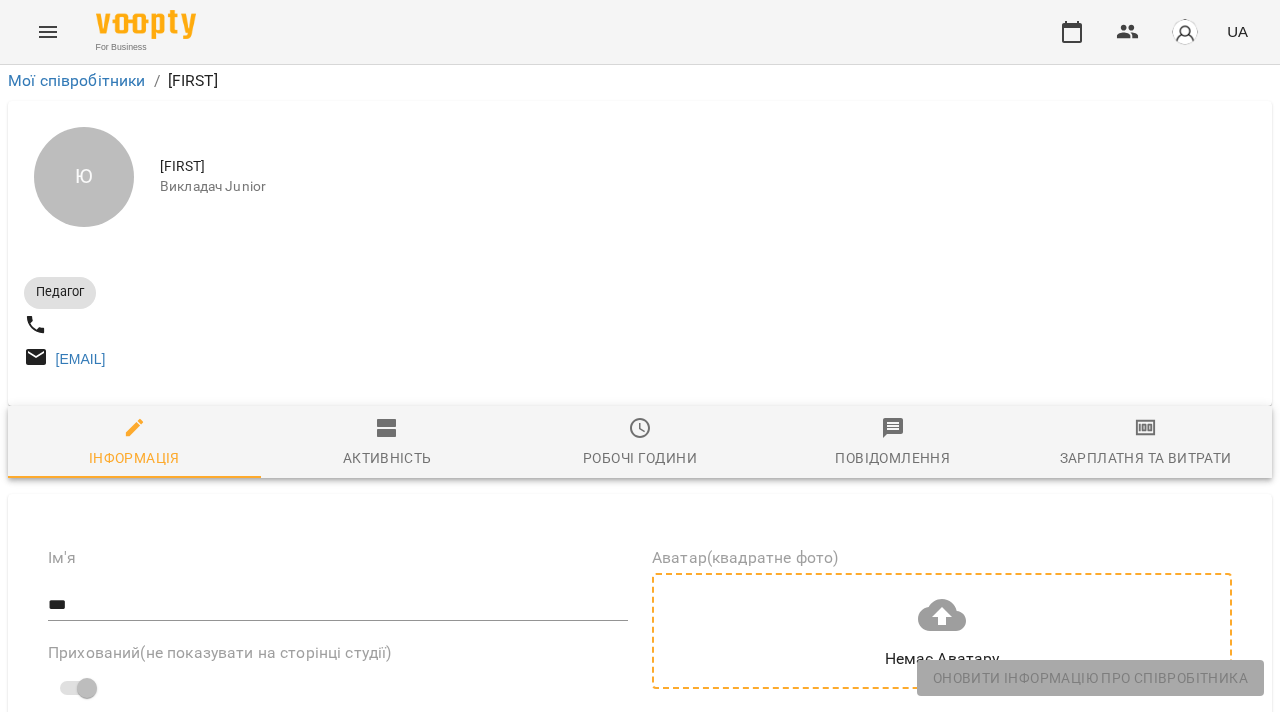 click on "Немає Аватару" at bounding box center [942, 631] 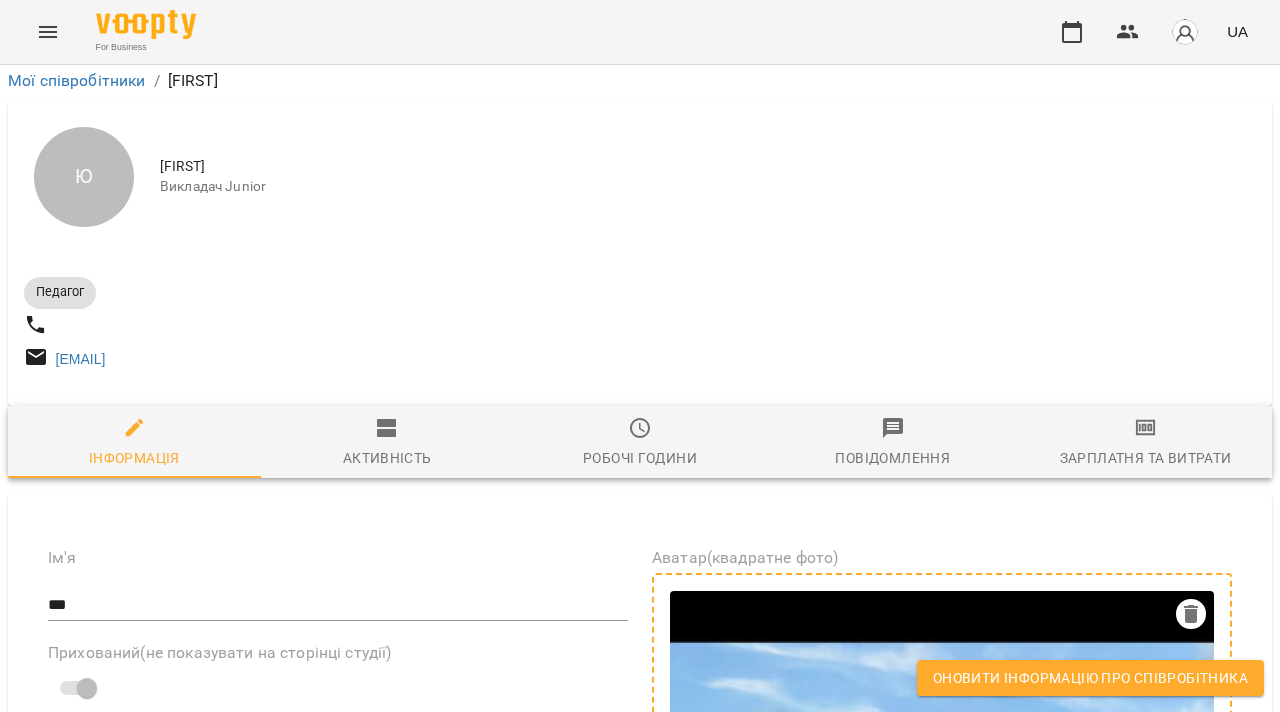 scroll, scrollTop: 281, scrollLeft: 0, axis: vertical 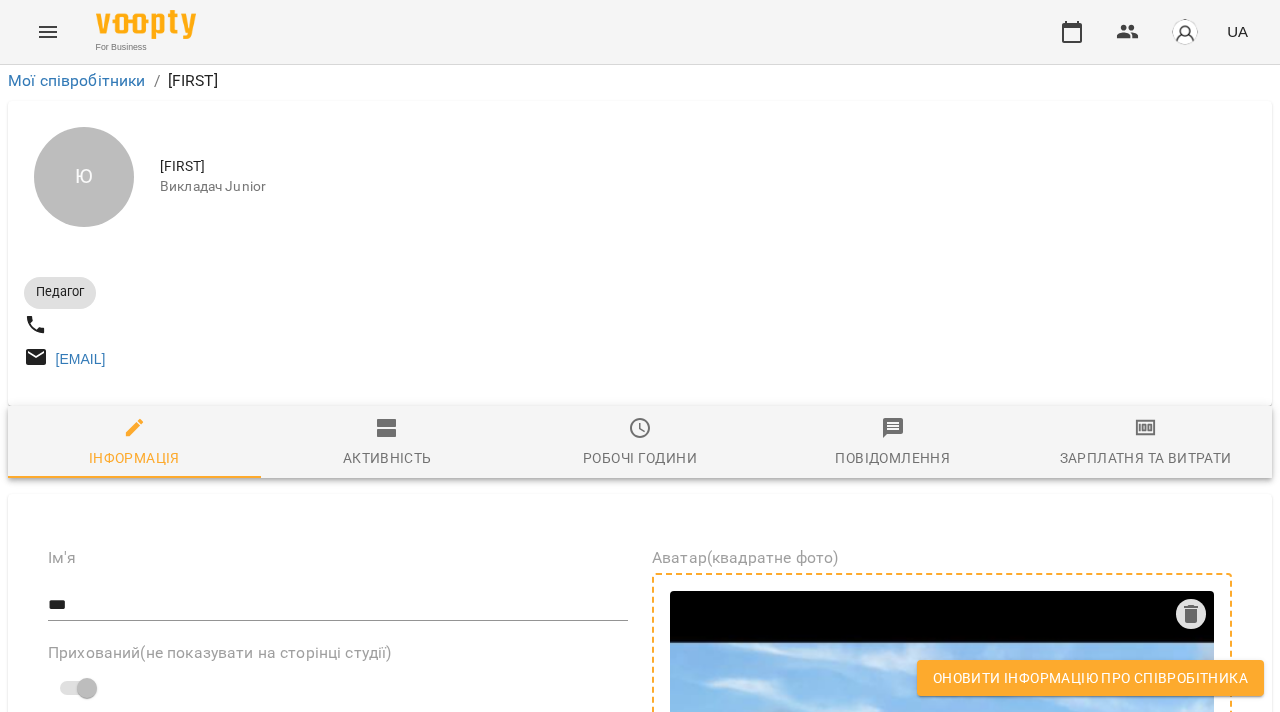 click 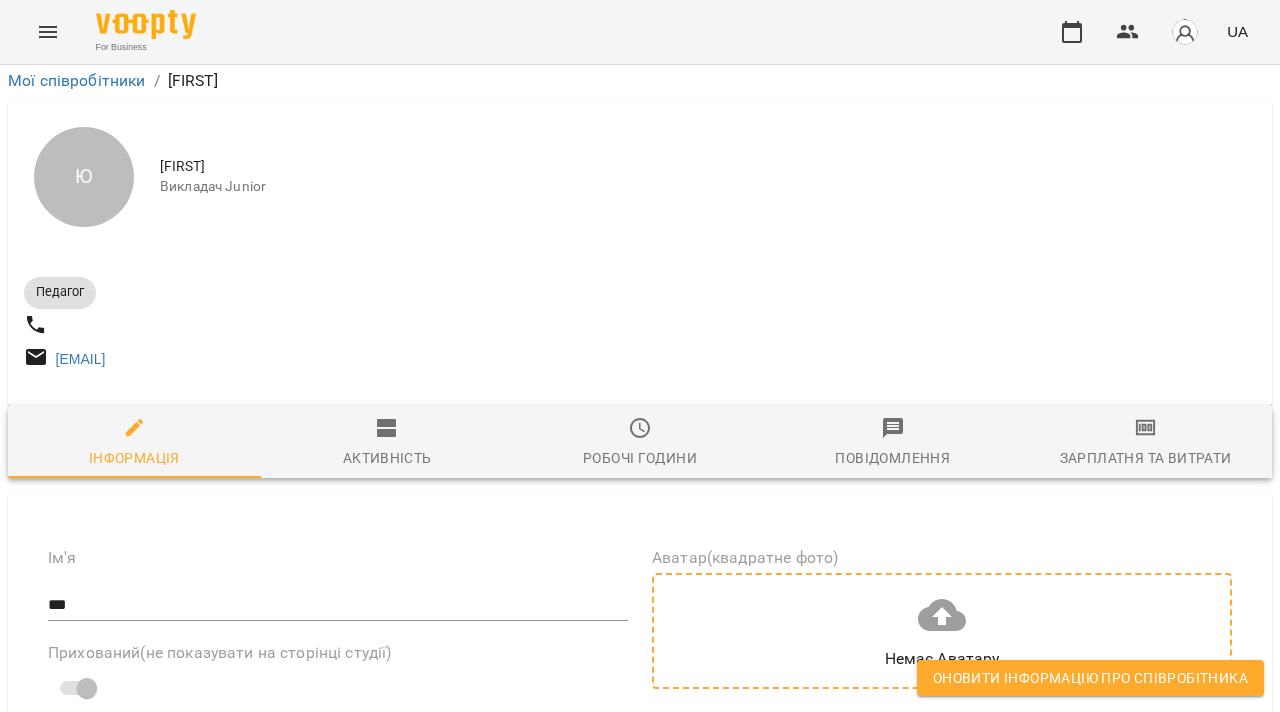 click on "Немає Аватару" at bounding box center (942, 659) 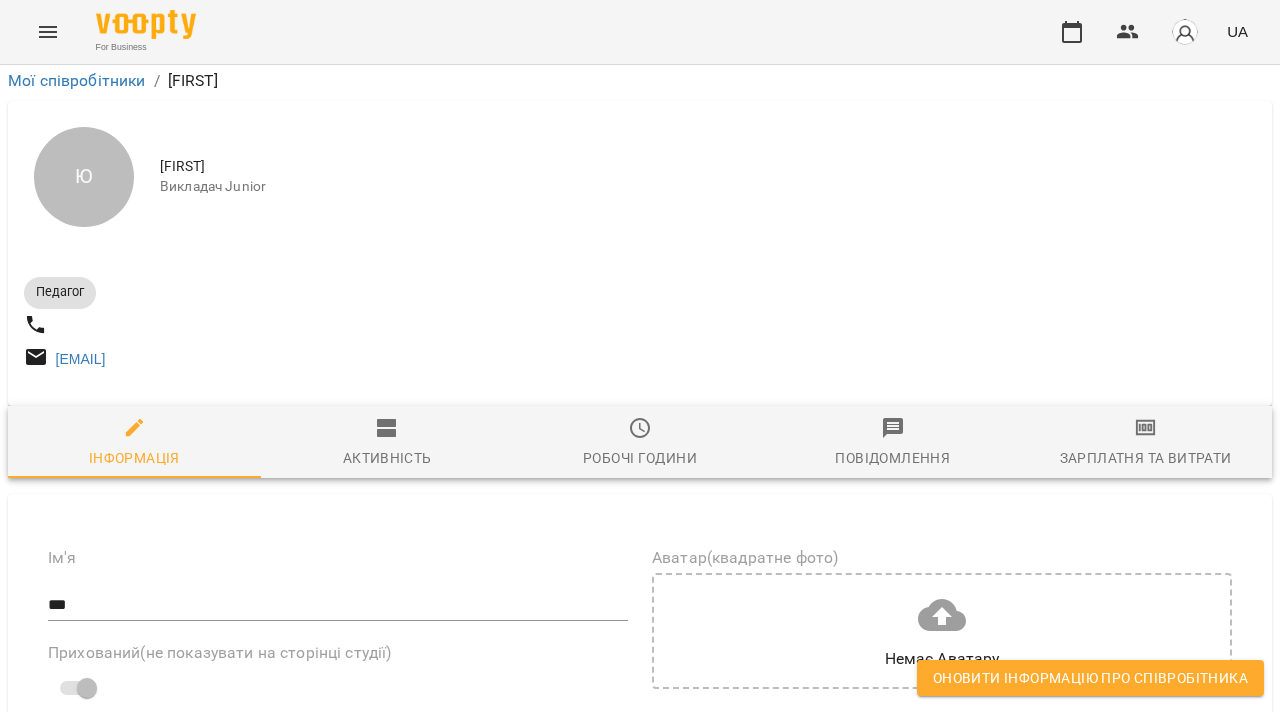 type on "**********" 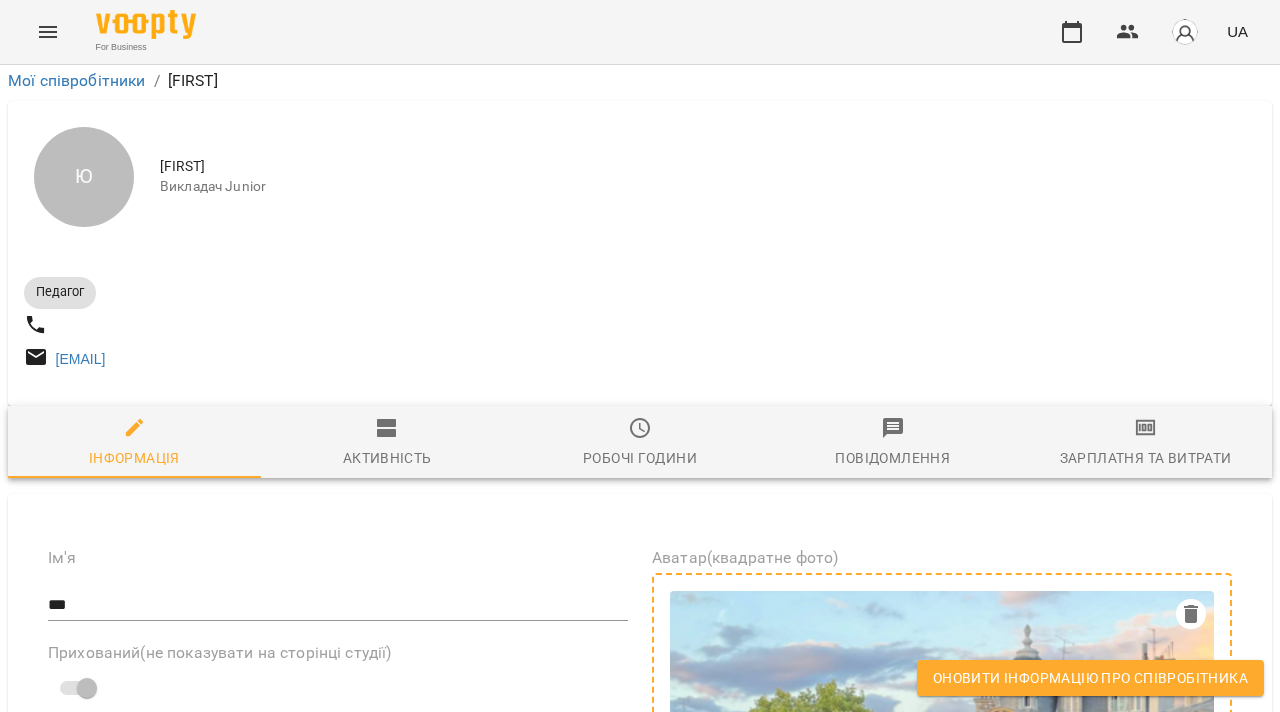 scroll, scrollTop: 728, scrollLeft: 0, axis: vertical 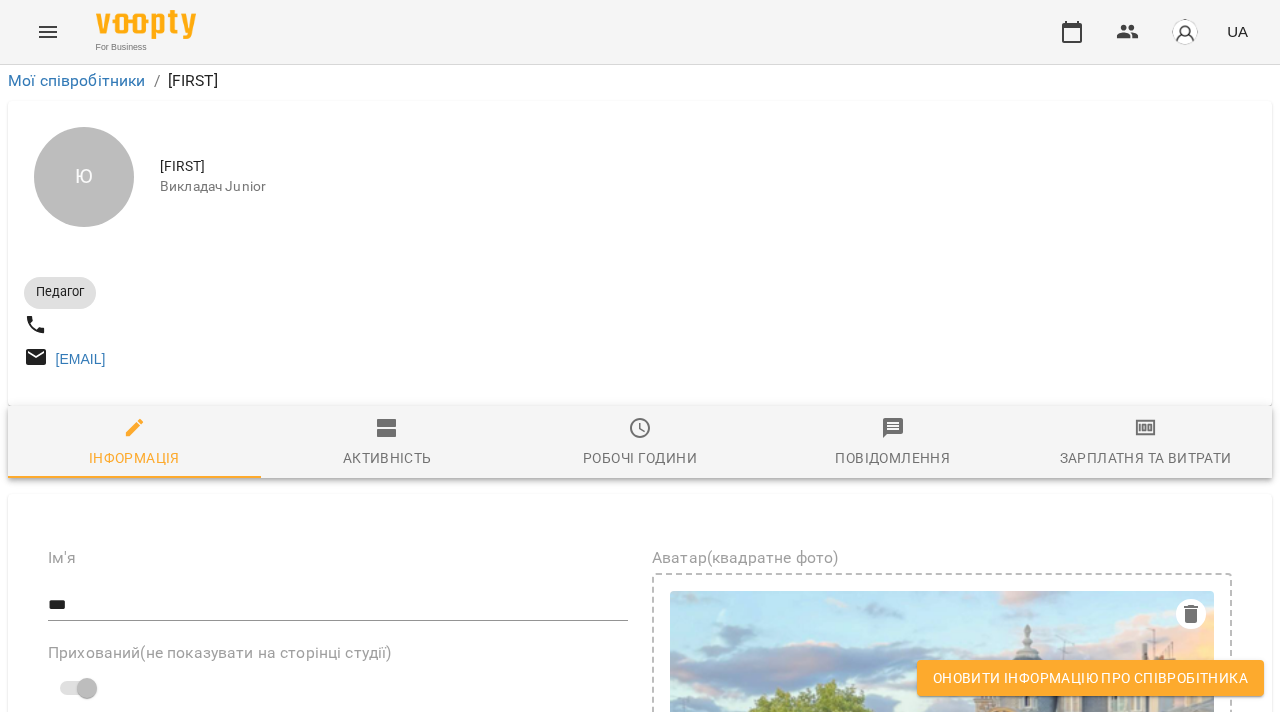 click on "Оновити інформацію про співробітника" at bounding box center (1090, 678) 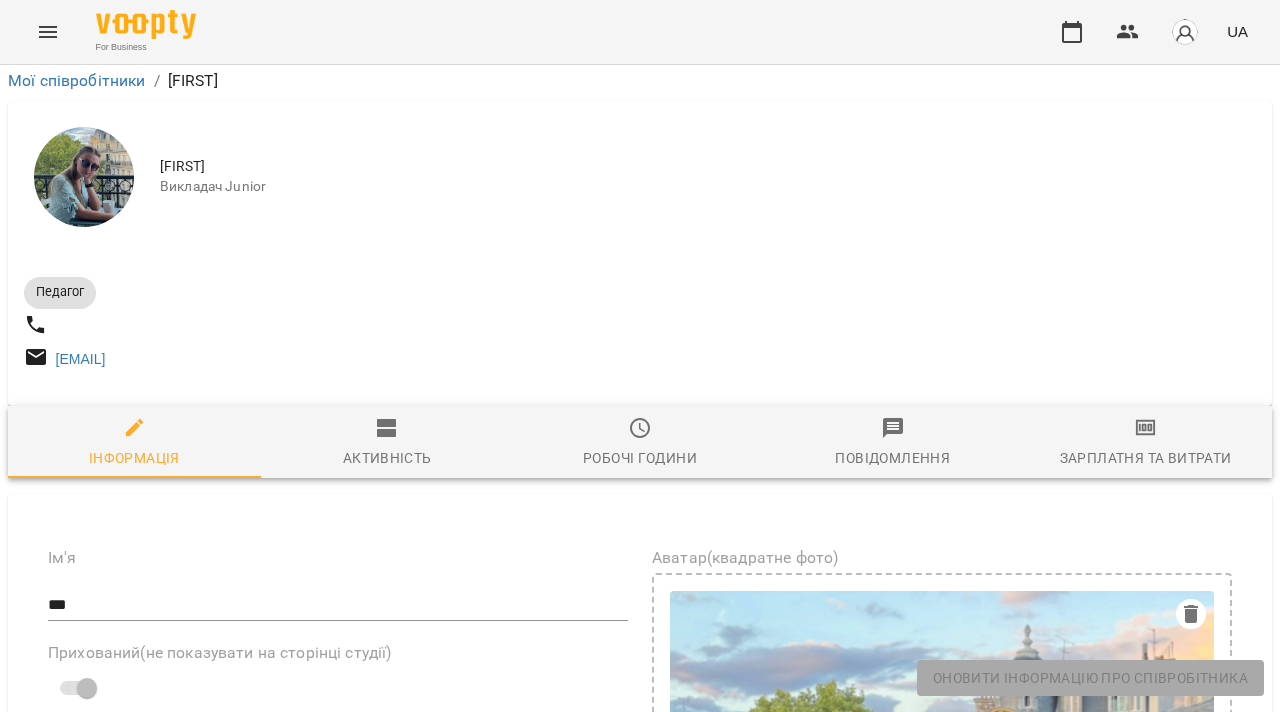 scroll, scrollTop: 0, scrollLeft: 0, axis: both 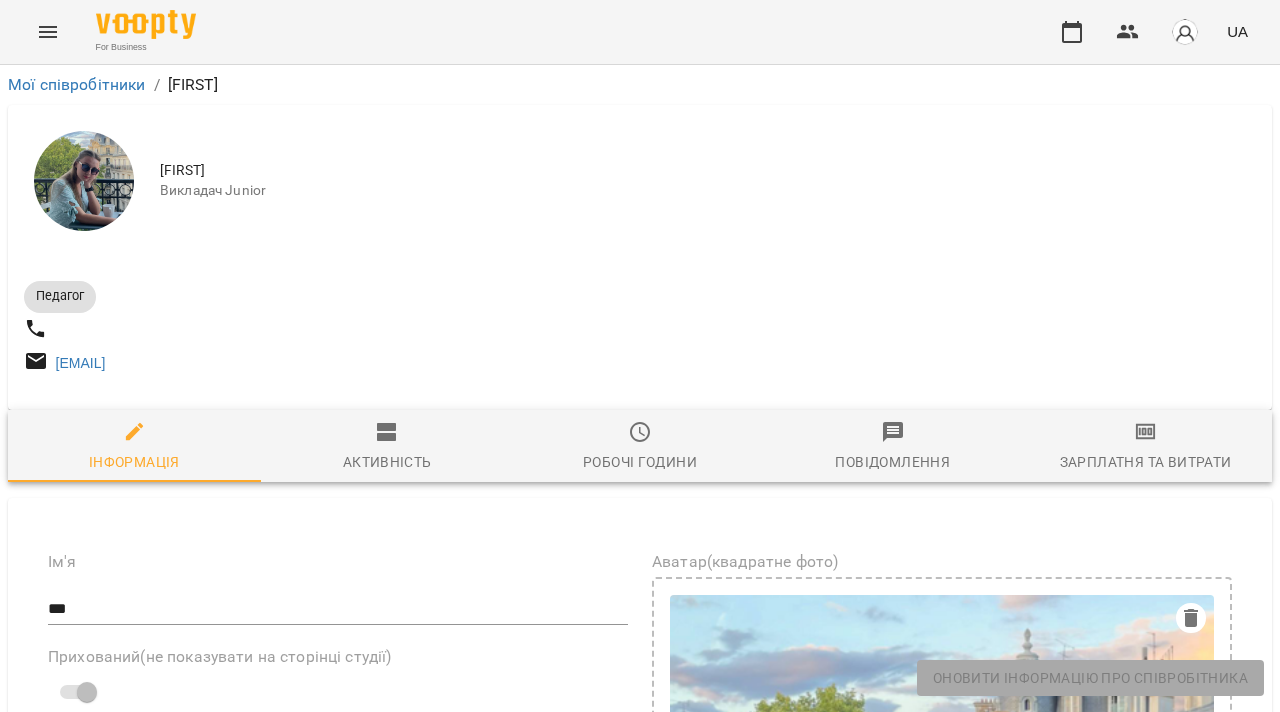 click on "For Business" at bounding box center (146, 47) 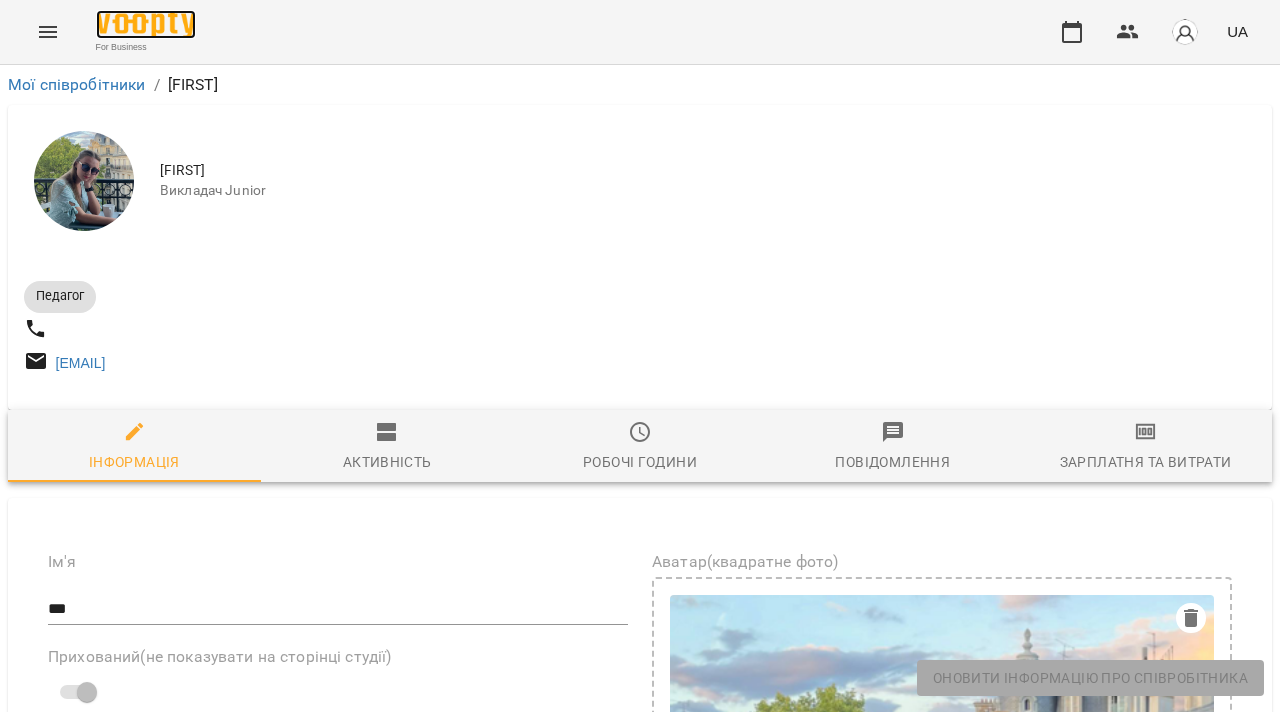 click at bounding box center [146, 24] 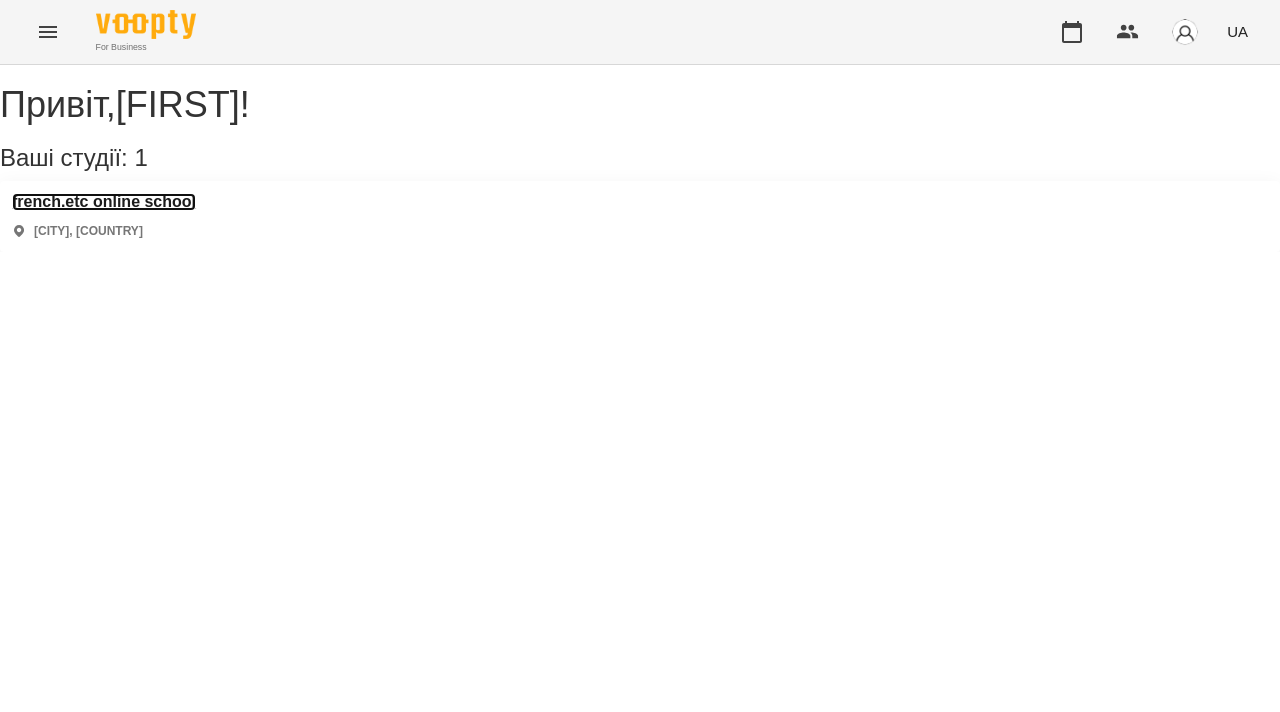 click on "french.etc online school" at bounding box center (104, 202) 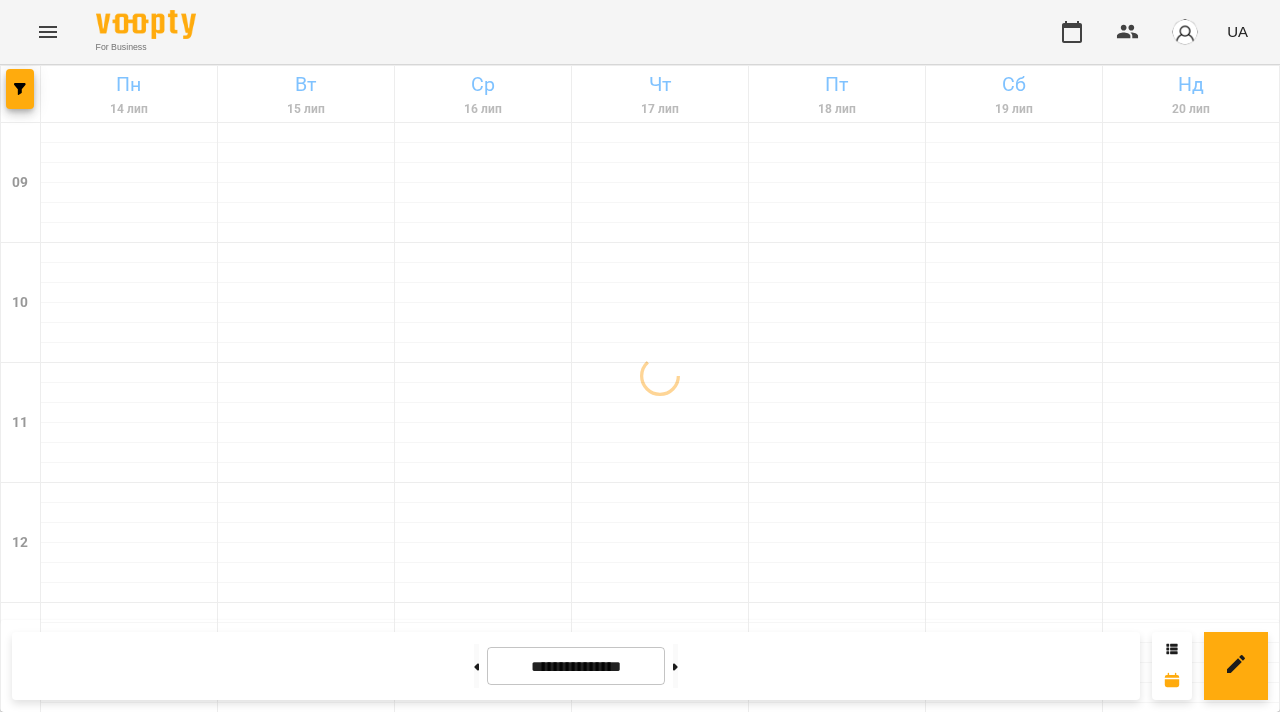 click at bounding box center (1185, 32) 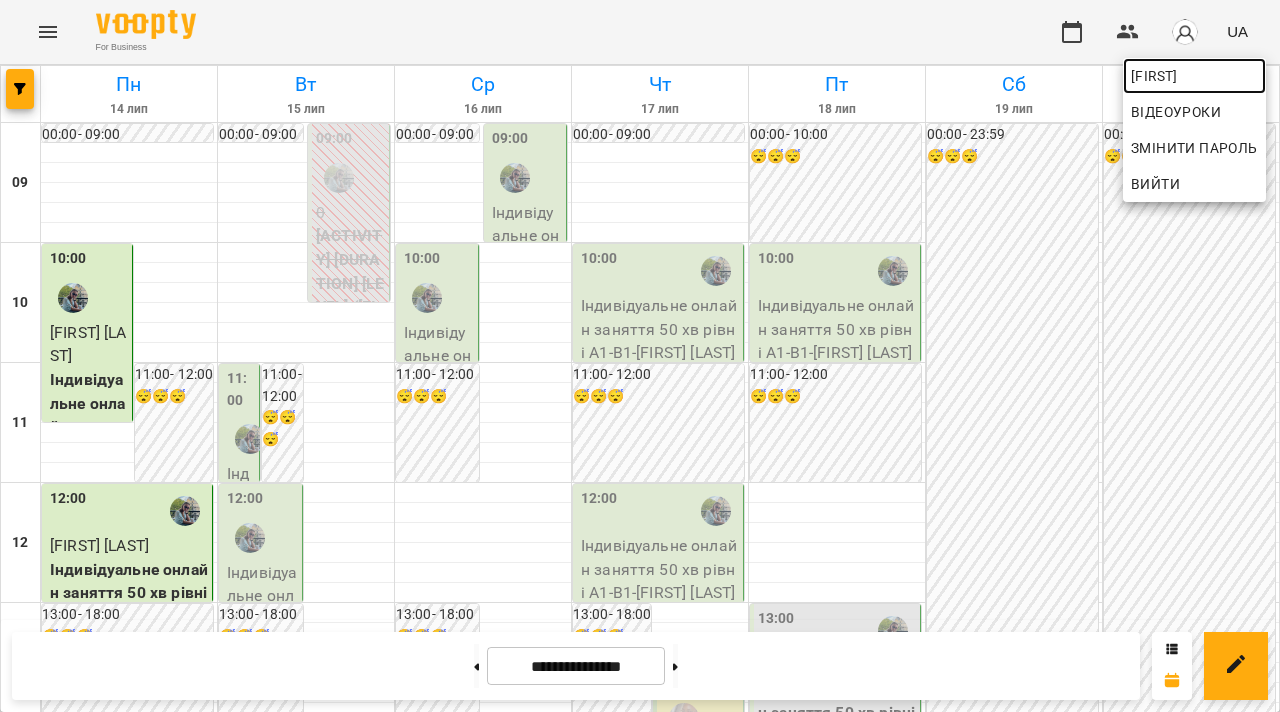 click on "[FIRST]" at bounding box center [1194, 76] 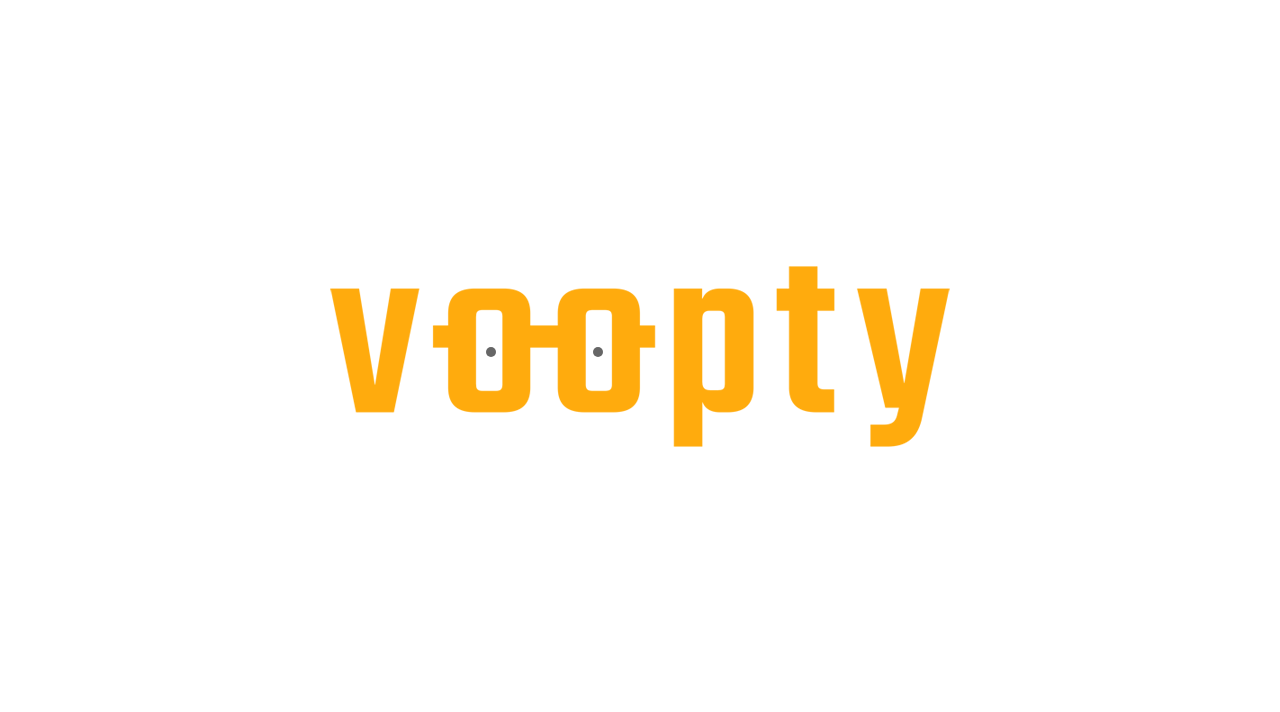 scroll, scrollTop: 0, scrollLeft: 0, axis: both 